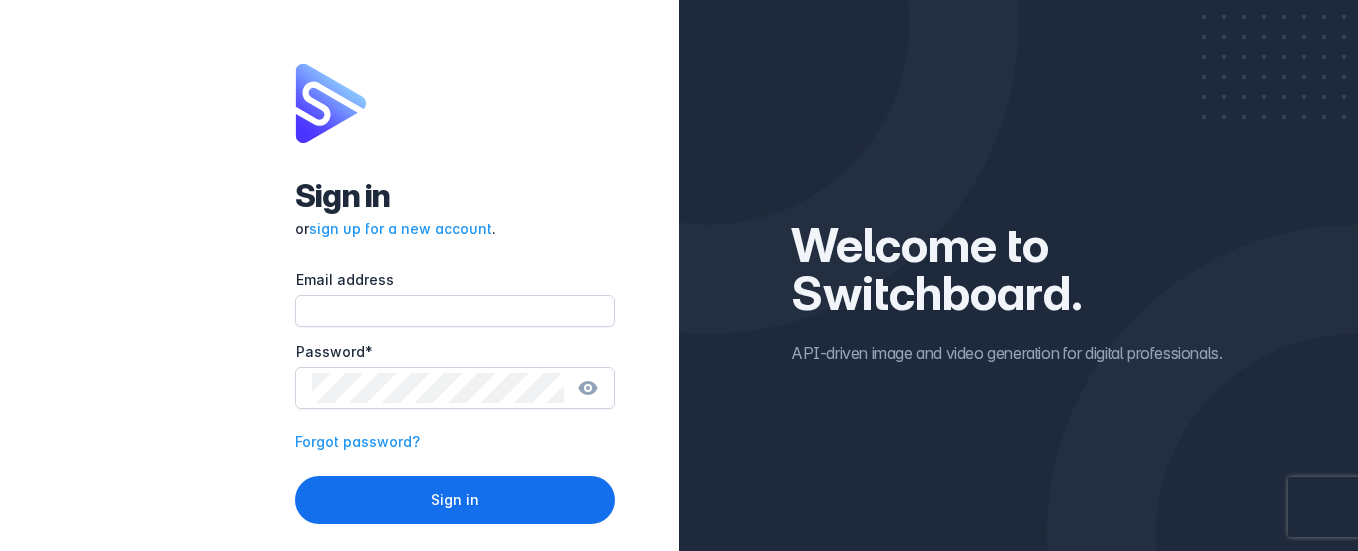 scroll, scrollTop: 0, scrollLeft: 0, axis: both 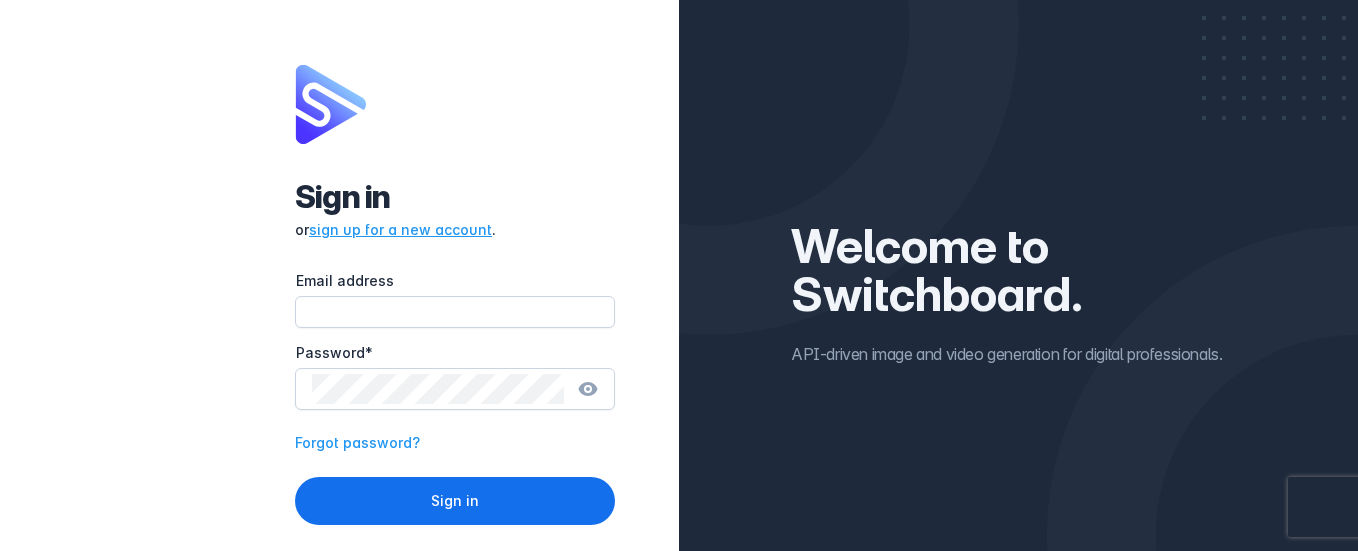 click on "sign up for a new account" at bounding box center [400, 229] 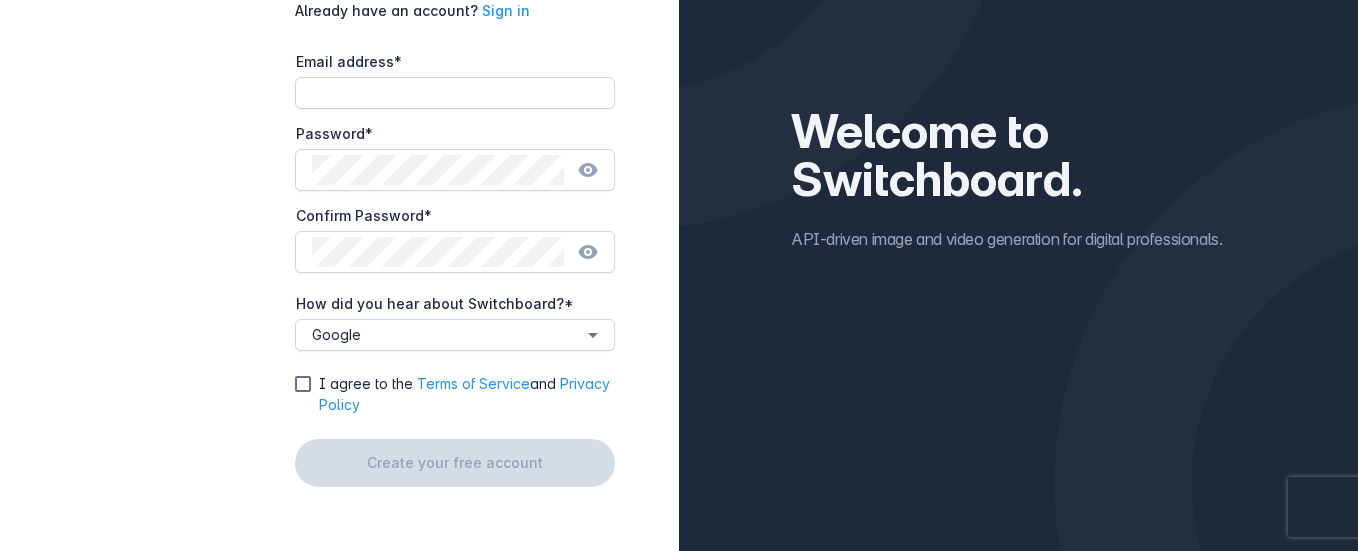 scroll, scrollTop: 0, scrollLeft: 0, axis: both 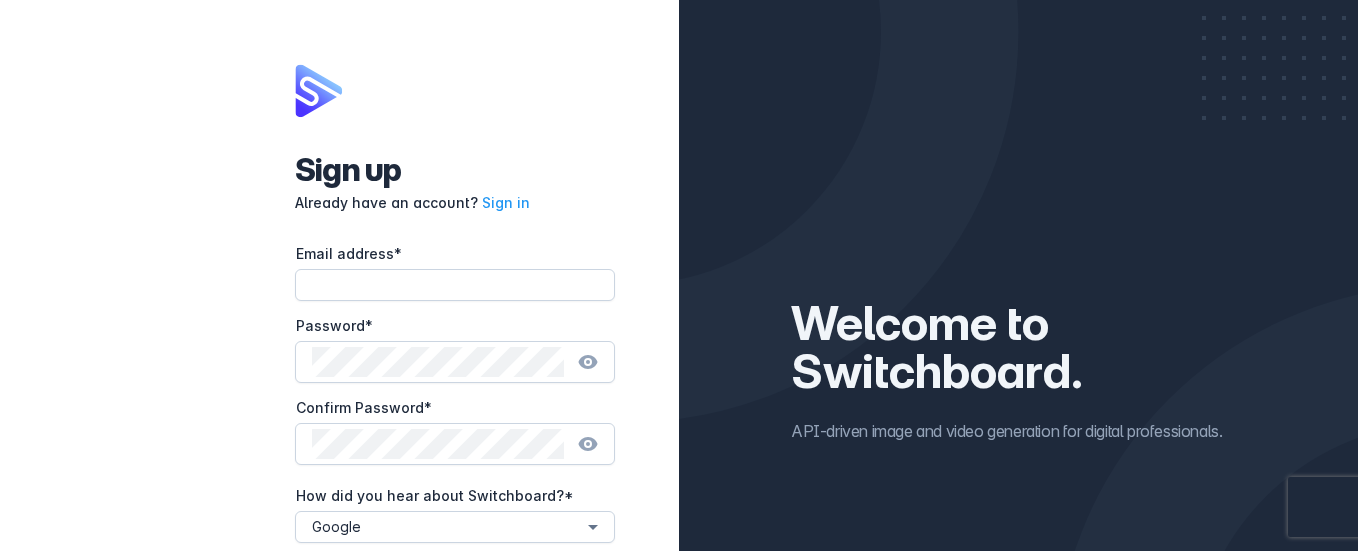 click on "Email address  *" at bounding box center (455, 285) 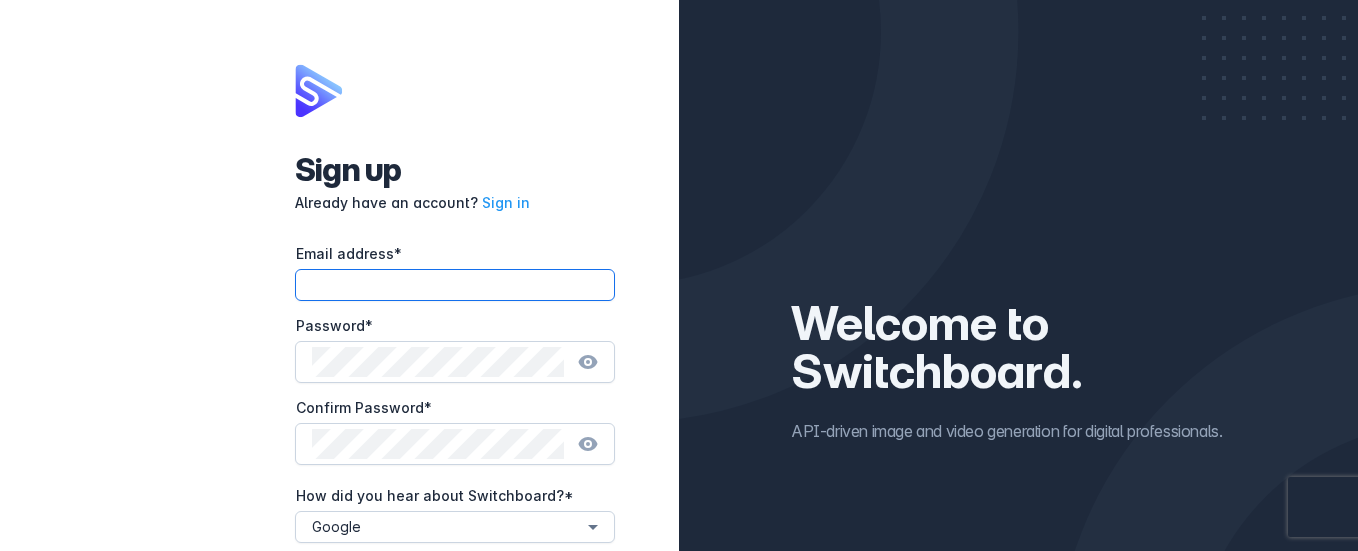 click on "Email address  *" at bounding box center [455, 285] 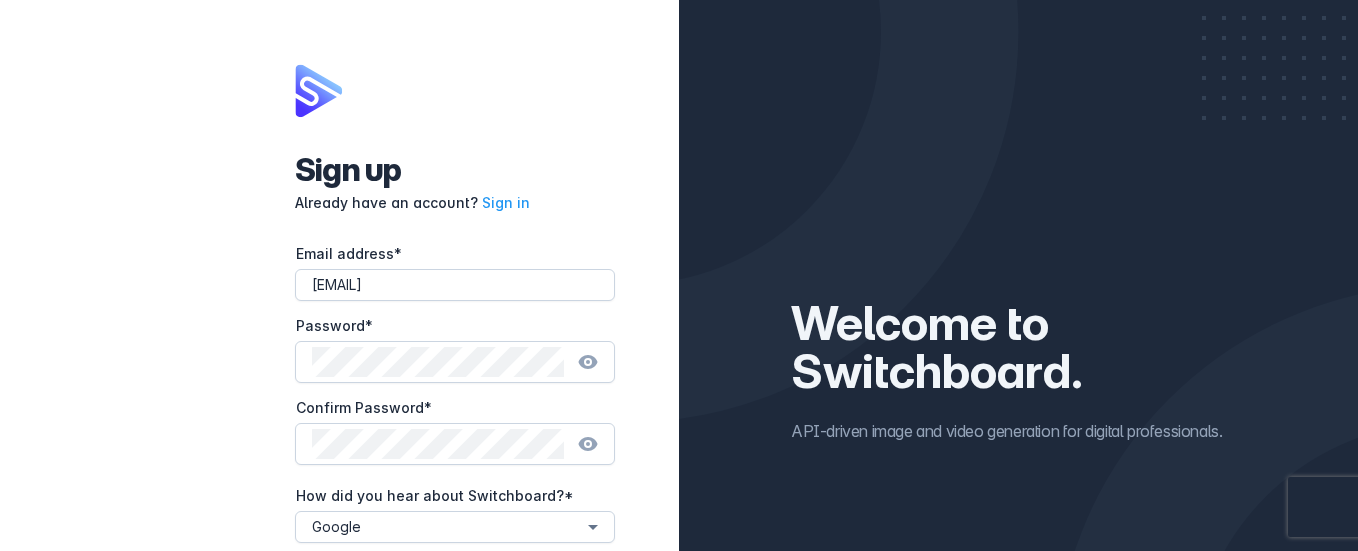 click at bounding box center (588, 362) 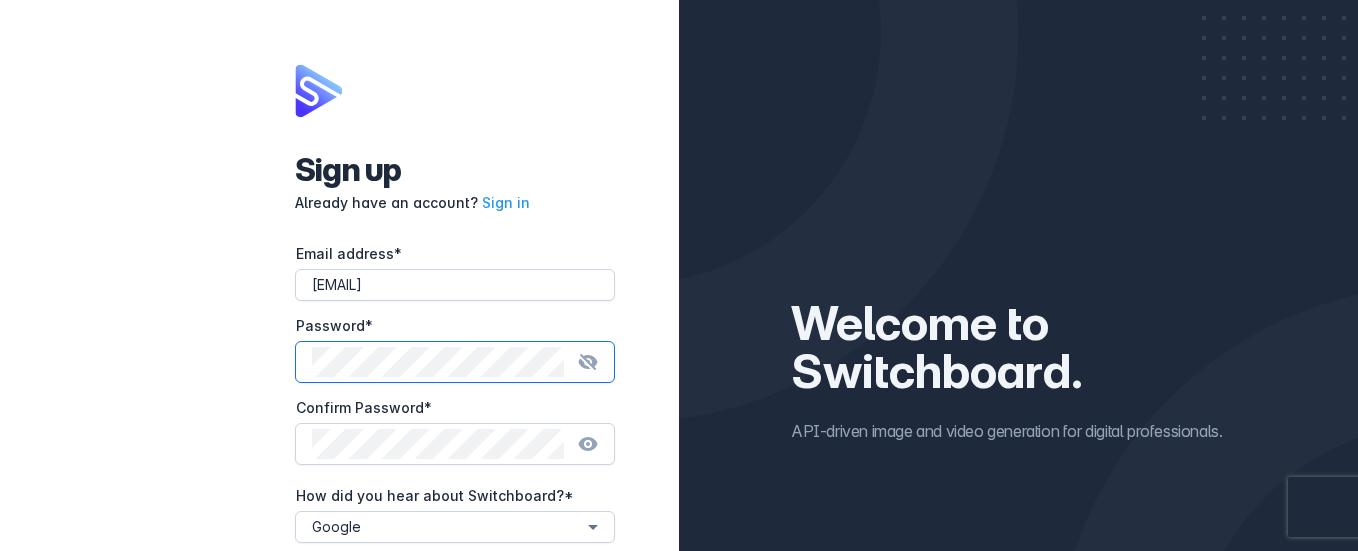 click on "Password  *" at bounding box center (455, 362) 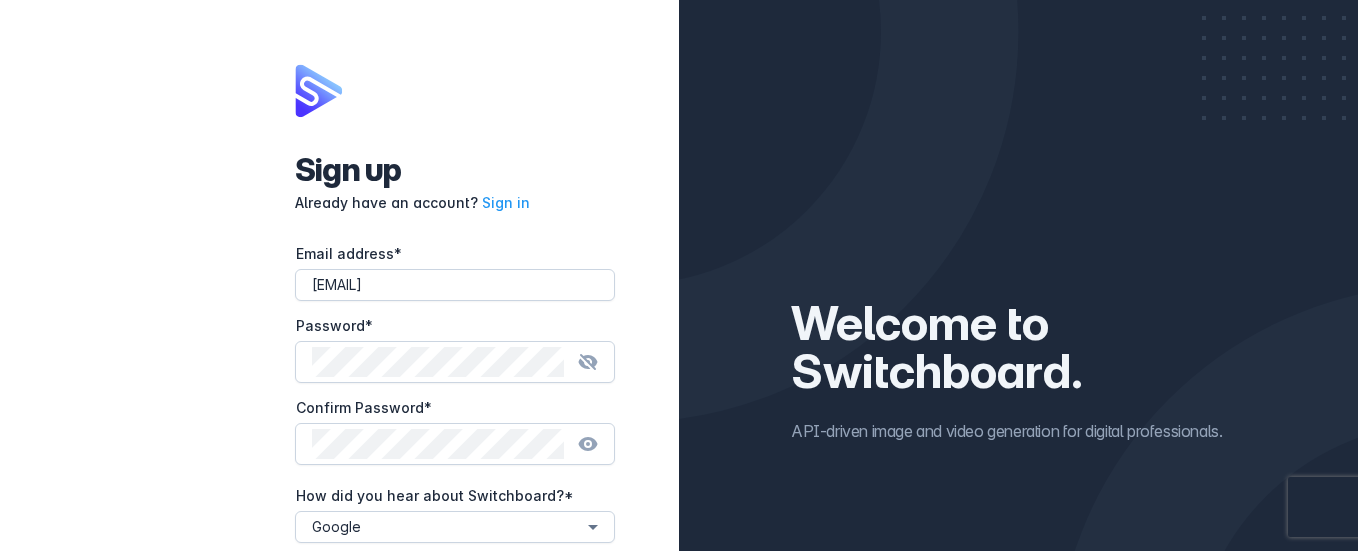 click on "Sign up Already have an account? Sign in  [EMAIL] Email address  * Password  *
Confirm Password  *
Choose one... Google Facebook Twitter LinkedIn AppSumo FutureTools Uneed Word of mouth Comparison site Other search engine Other How did you hear about Switchboard?  *   I agree to the Terms of Service  and Privacy Policy   Create your free account" at bounding box center (339, 371) 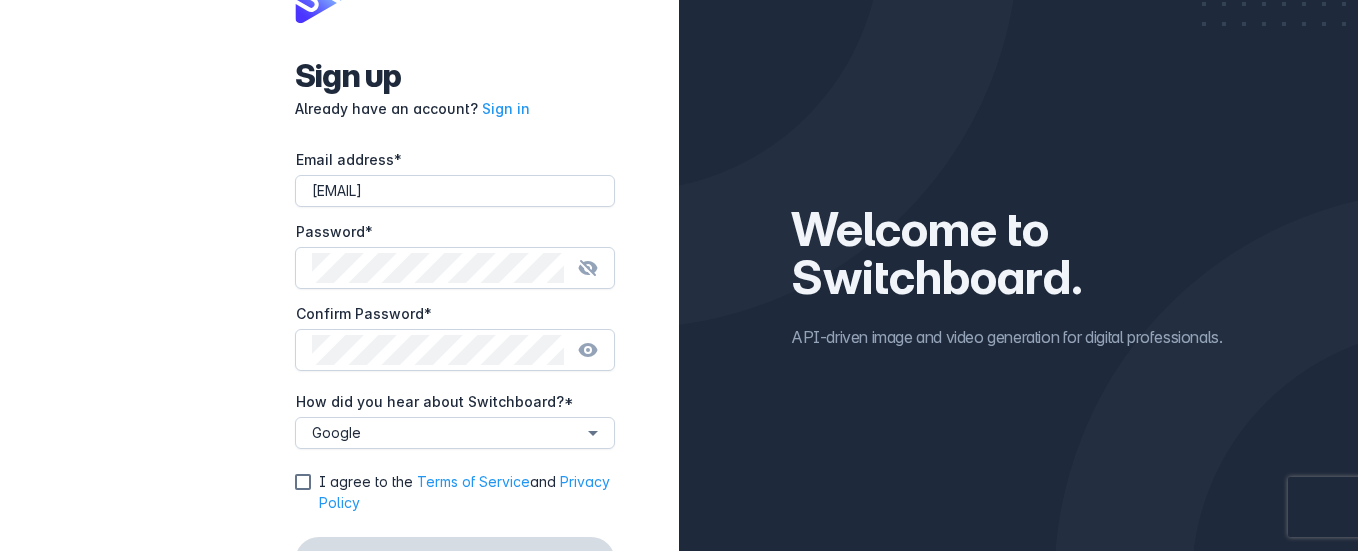 scroll, scrollTop: 192, scrollLeft: 0, axis: vertical 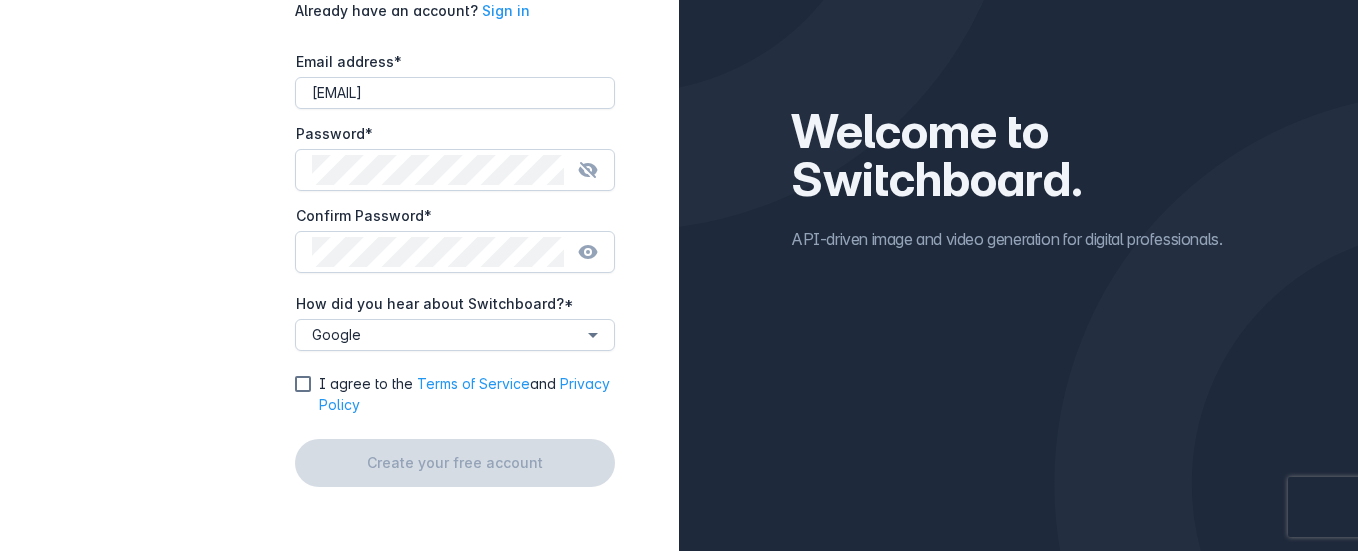 click on "Choose one... Google Facebook Twitter LinkedIn AppSumo FutureTools Uneed Word of mouth Comparison site Other search engine Other" at bounding box center [455, 335] 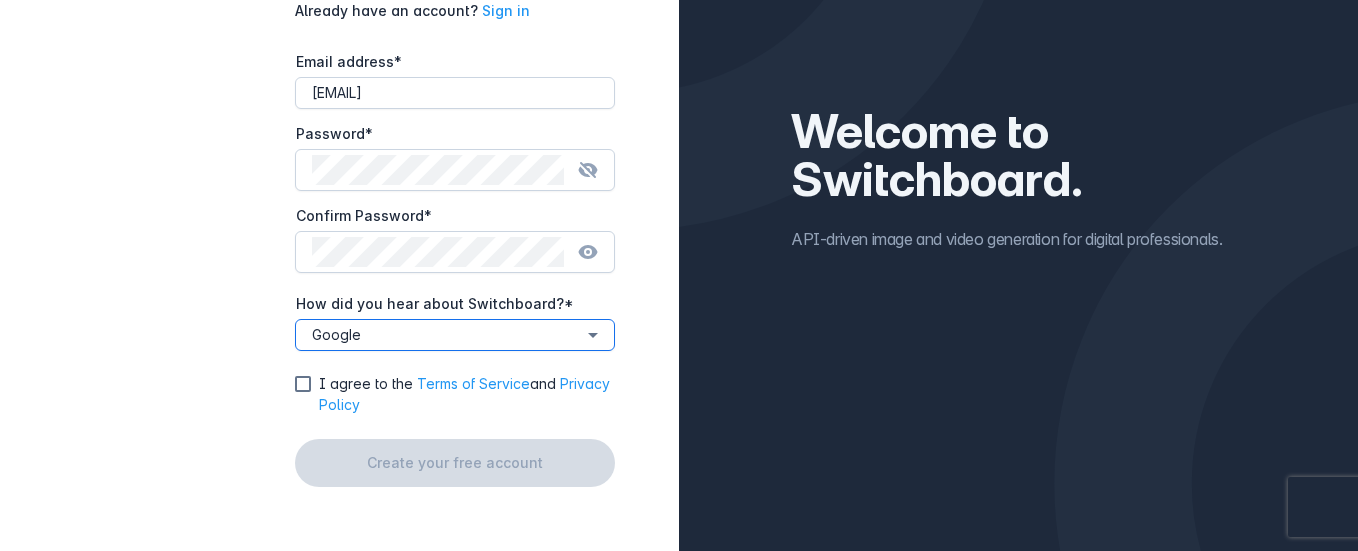 select on "google" 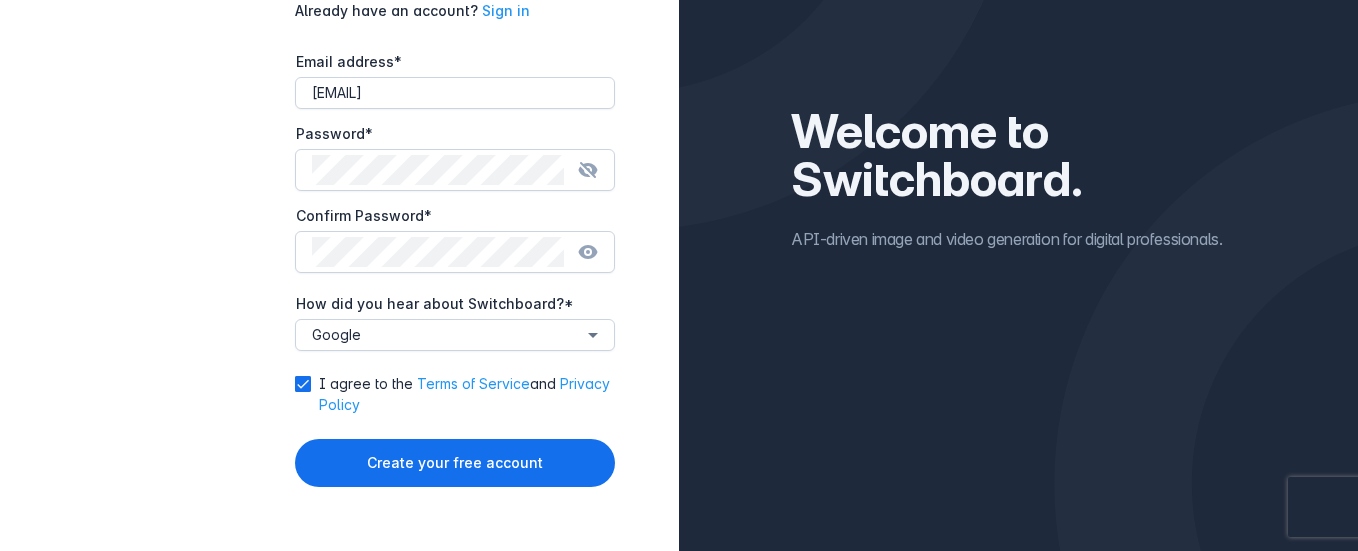 click on "Create your free account" at bounding box center [455, 463] 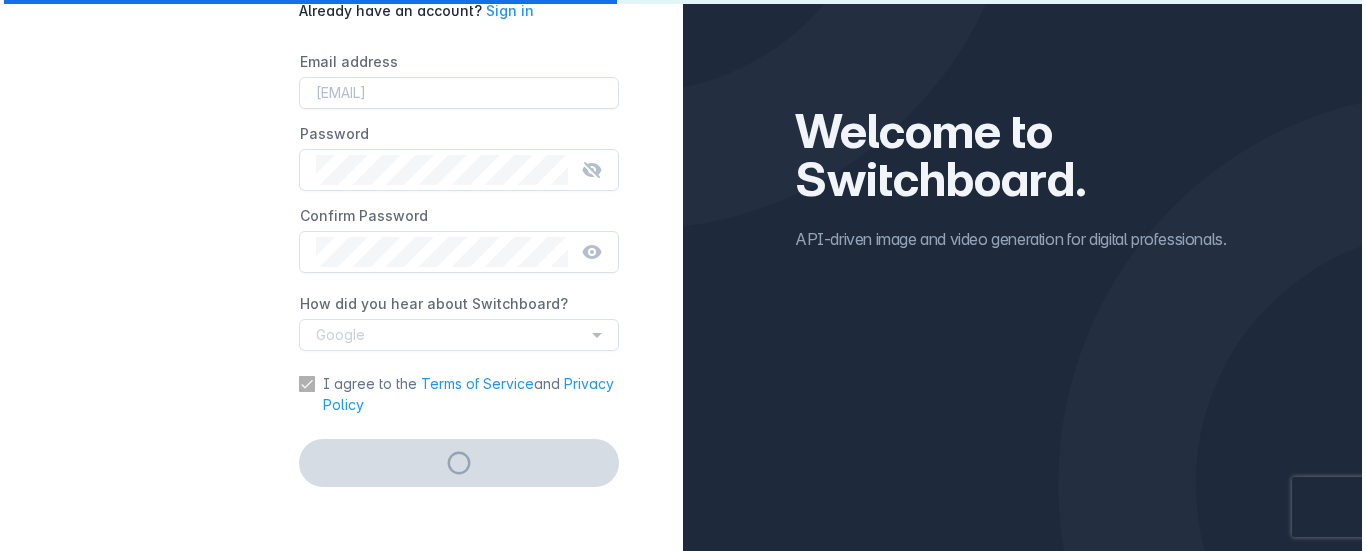 scroll, scrollTop: 0, scrollLeft: 0, axis: both 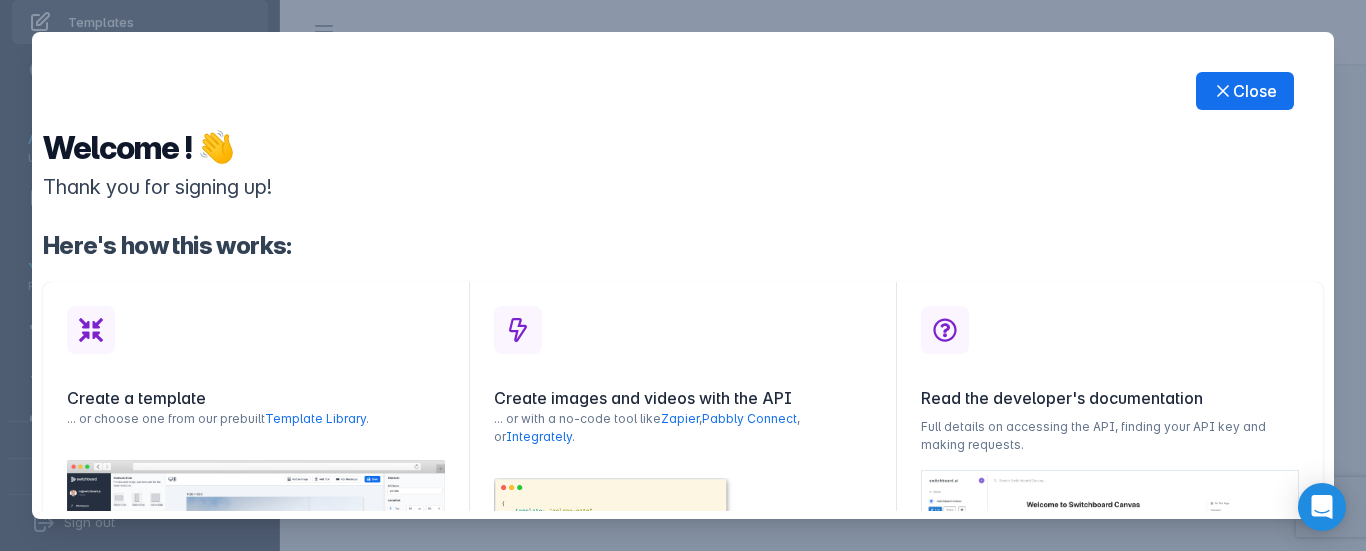 drag, startPoint x: 660, startPoint y: 219, endPoint x: 647, endPoint y: 219, distance: 13 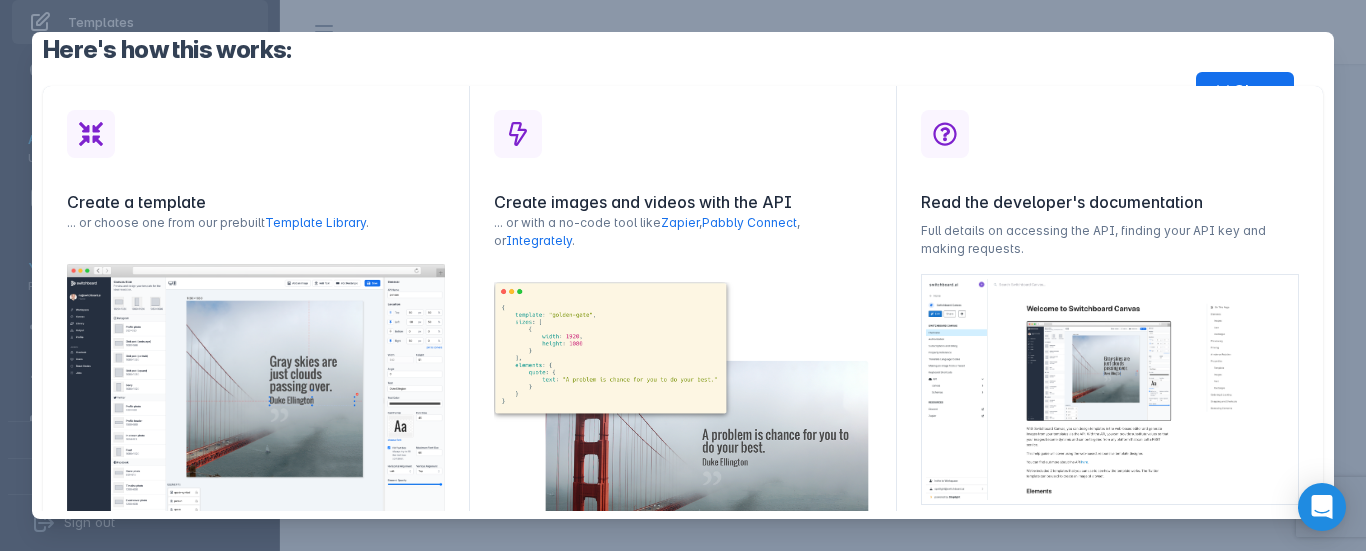 scroll, scrollTop: 200, scrollLeft: 0, axis: vertical 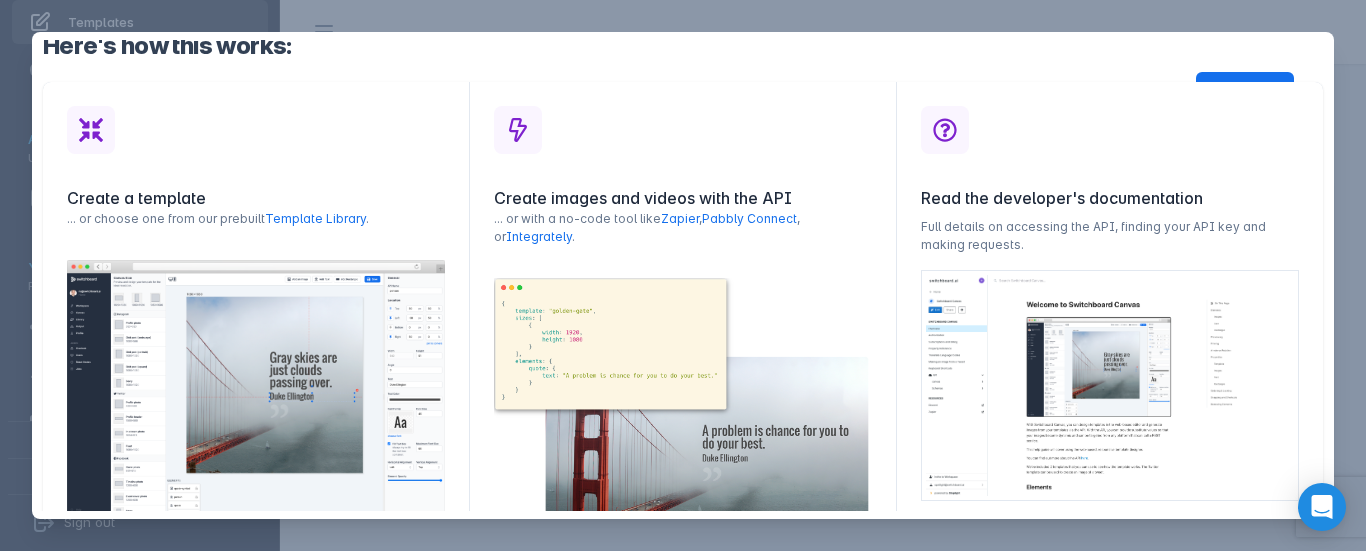click on "Here's how this works:" at bounding box center (683, 46) 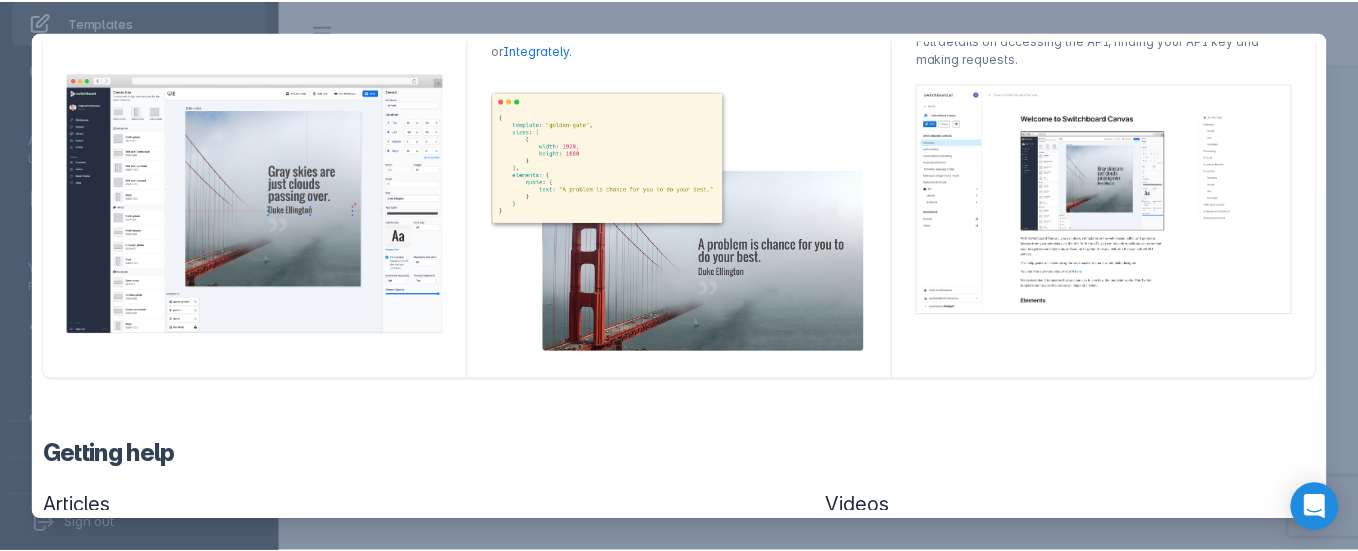 scroll, scrollTop: 300, scrollLeft: 0, axis: vertical 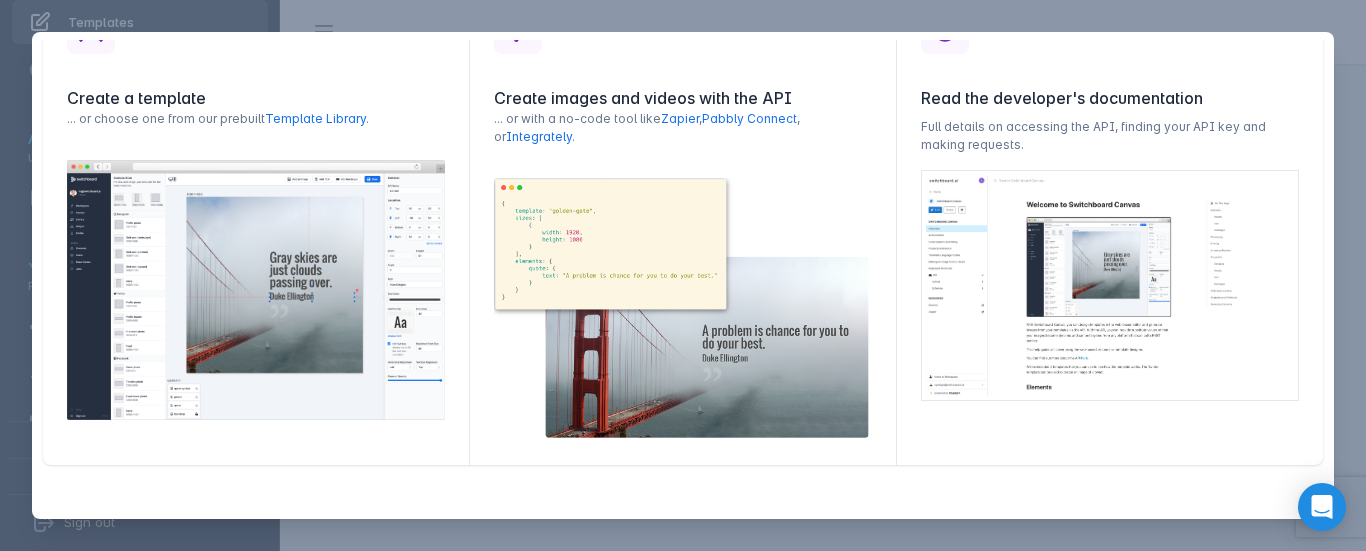 click at bounding box center (256, 290) 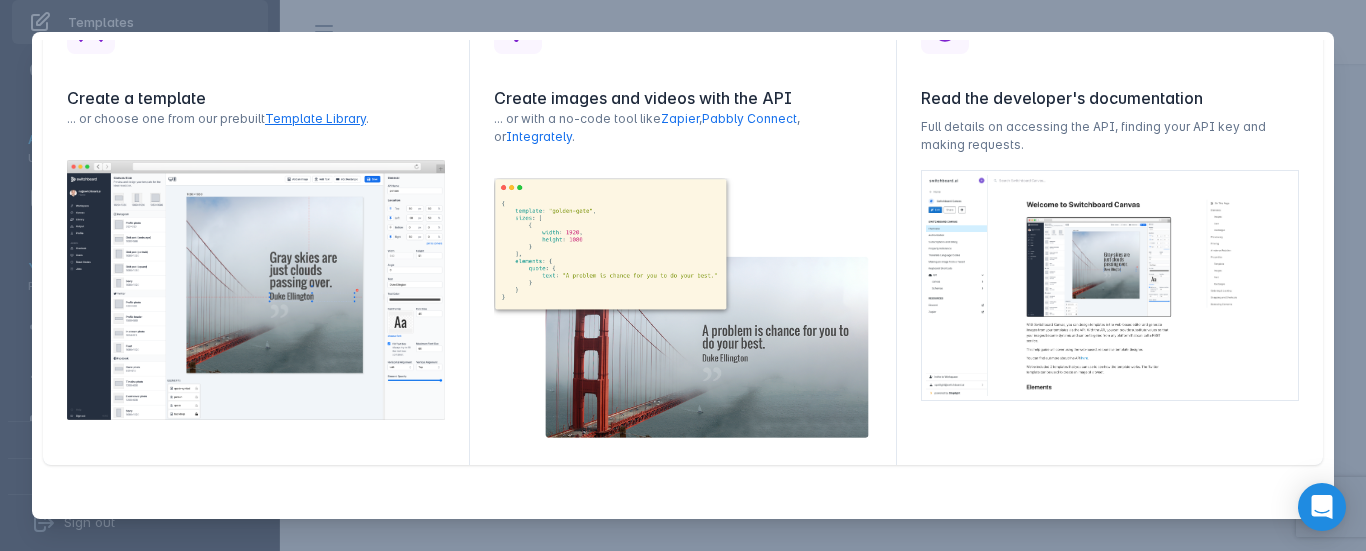 click on "Template Library" at bounding box center [315, 118] 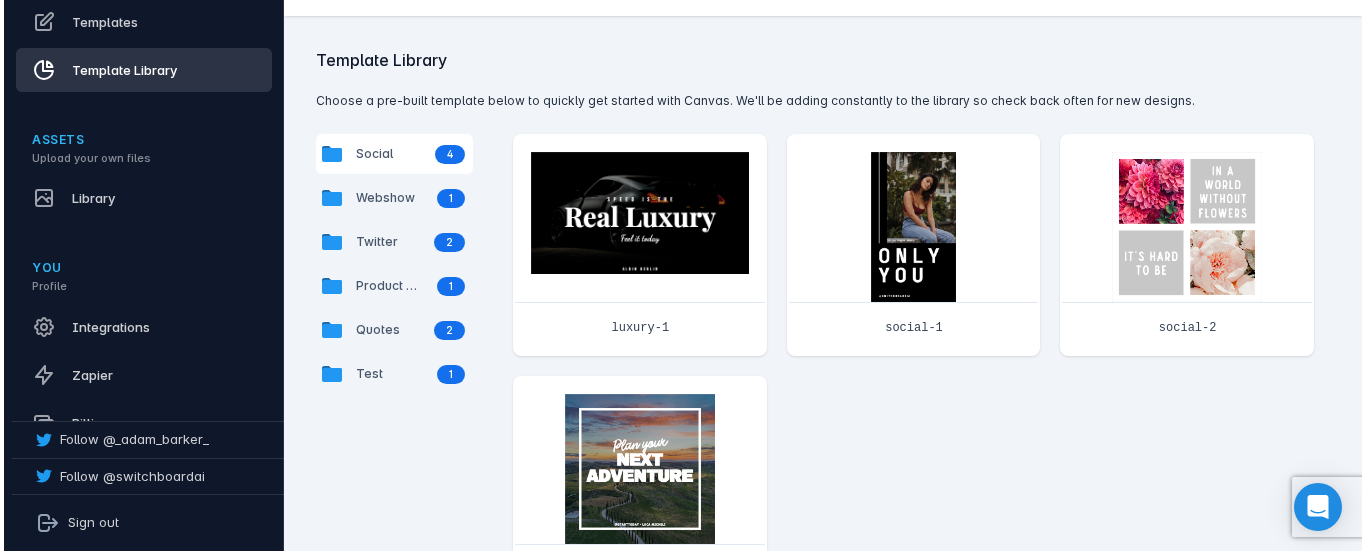 scroll, scrollTop: 0, scrollLeft: 0, axis: both 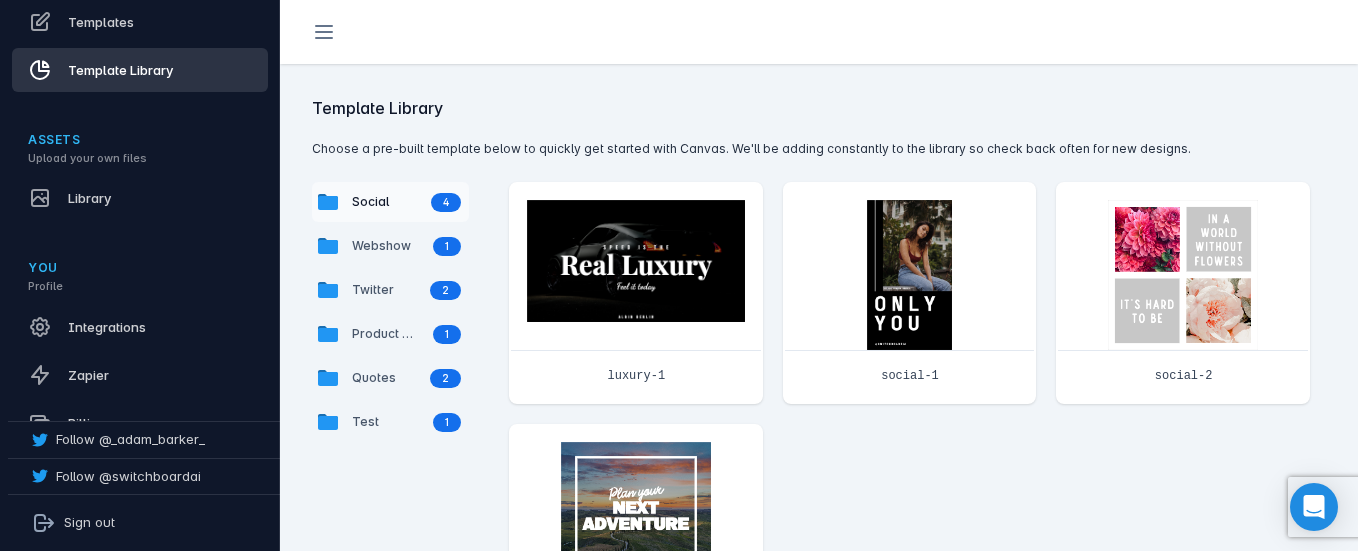 click on "Social" at bounding box center [385, 202] 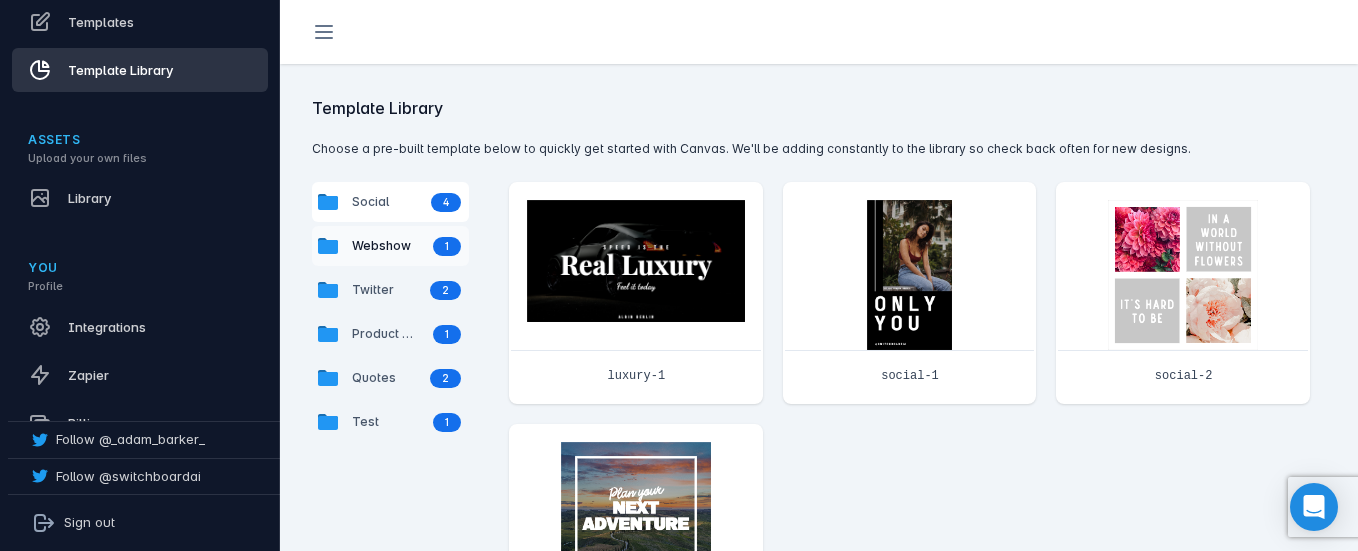 click on "1" at bounding box center [446, 202] 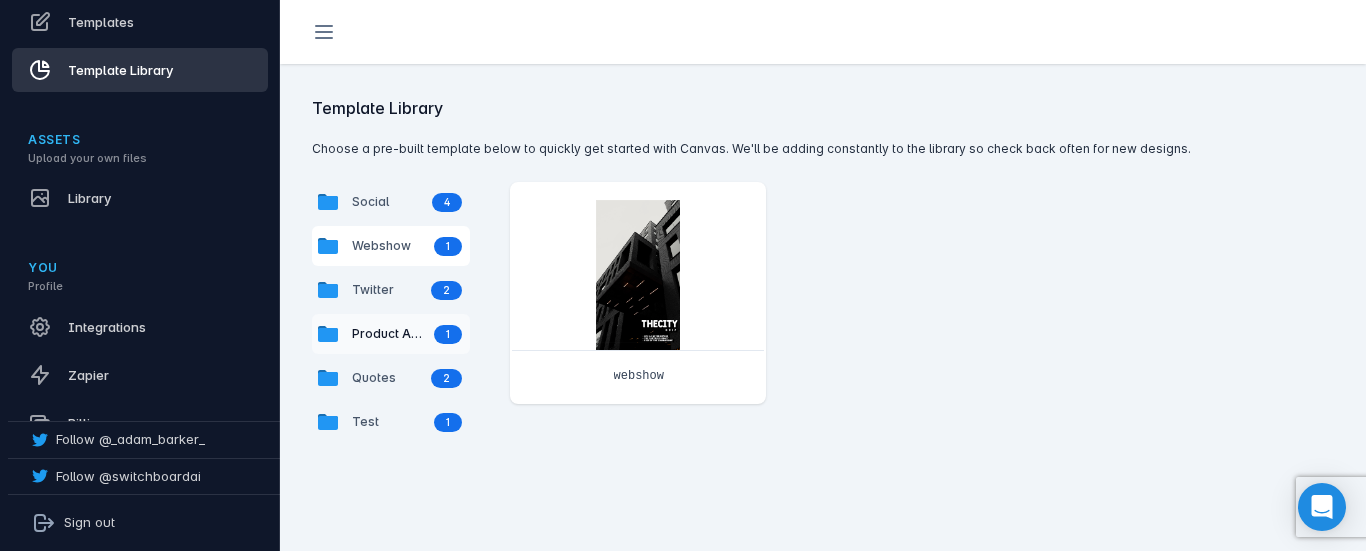 click on "1" at bounding box center [447, 202] 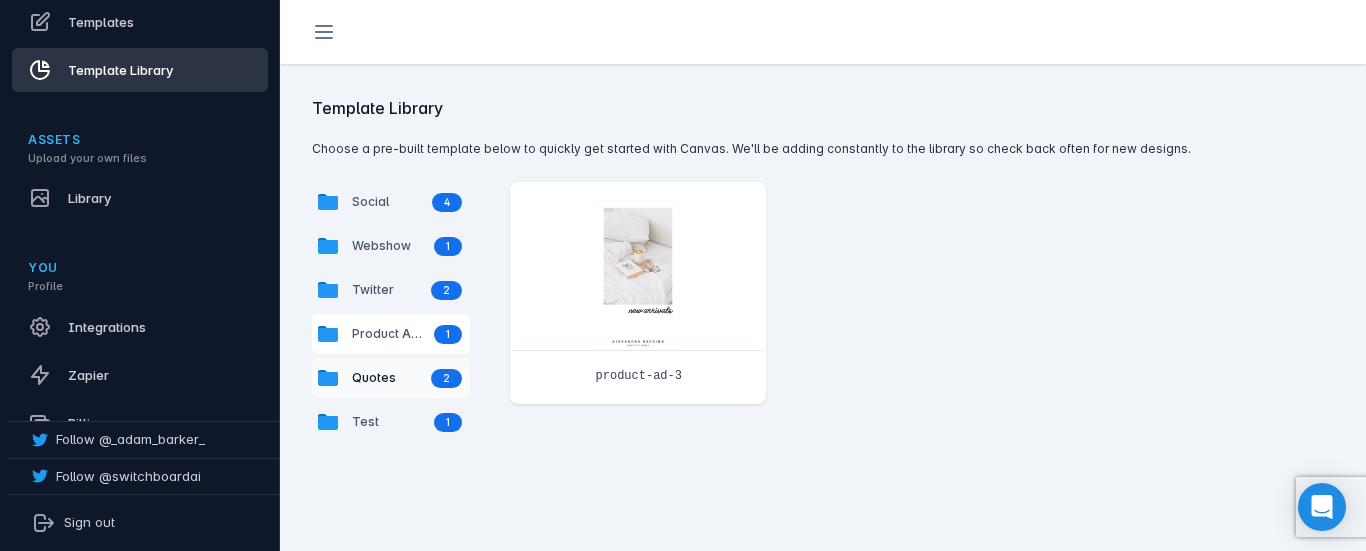 click on "2" at bounding box center (447, 202) 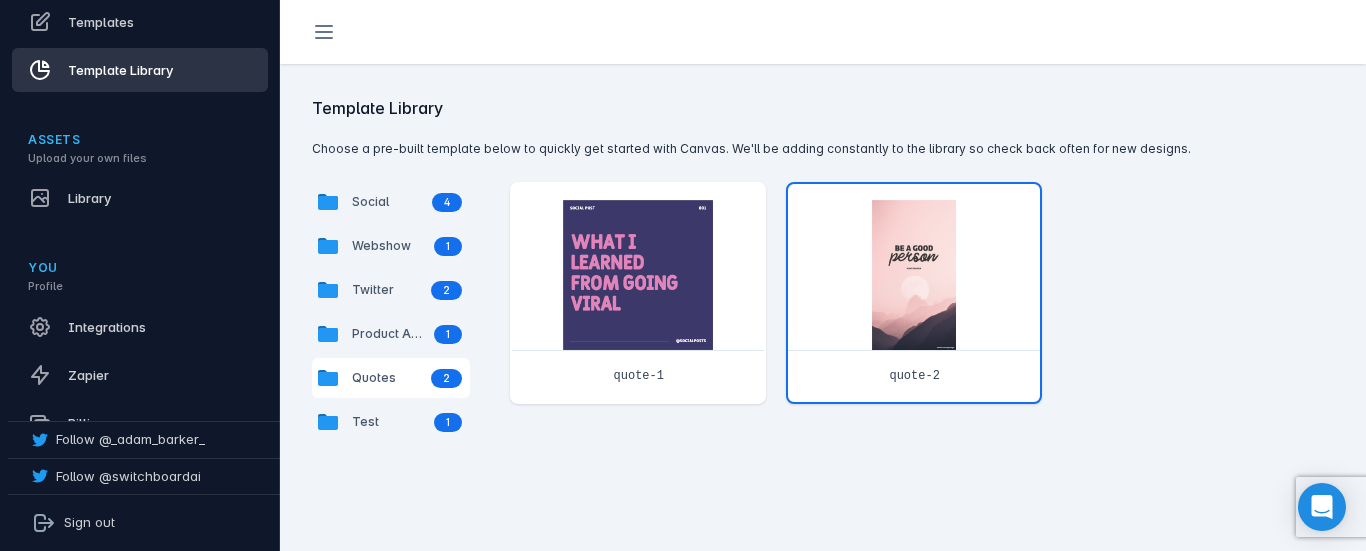 click at bounding box center [638, 275] 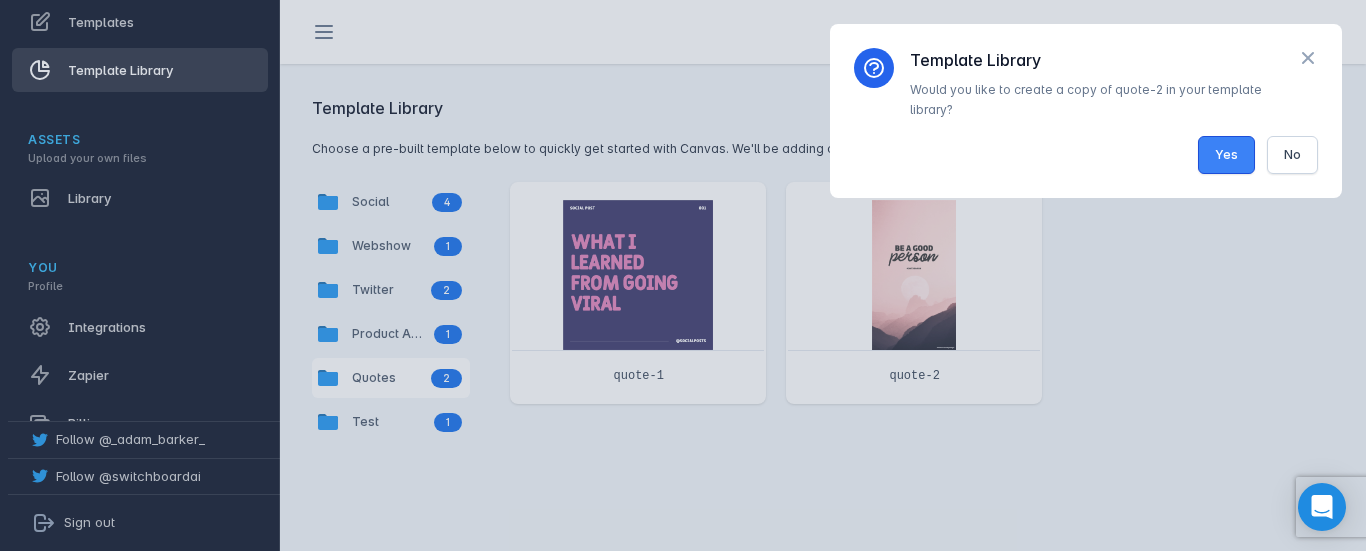 click on "Yes" at bounding box center [1226, 155] 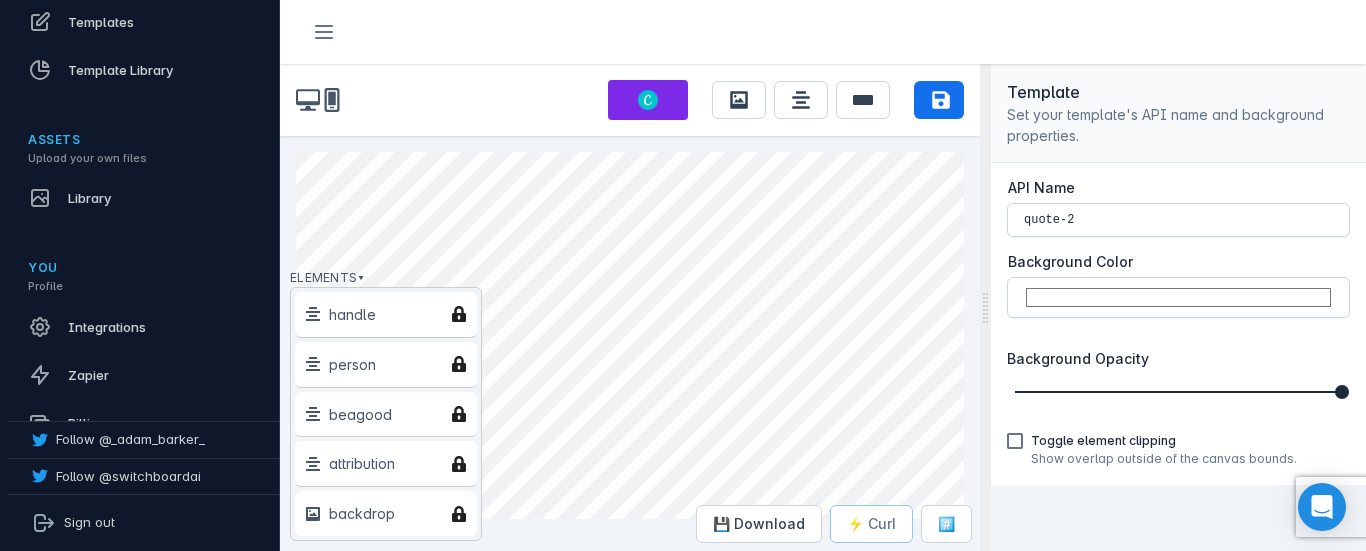 click on "⚡️ Curl" at bounding box center [871, 524] 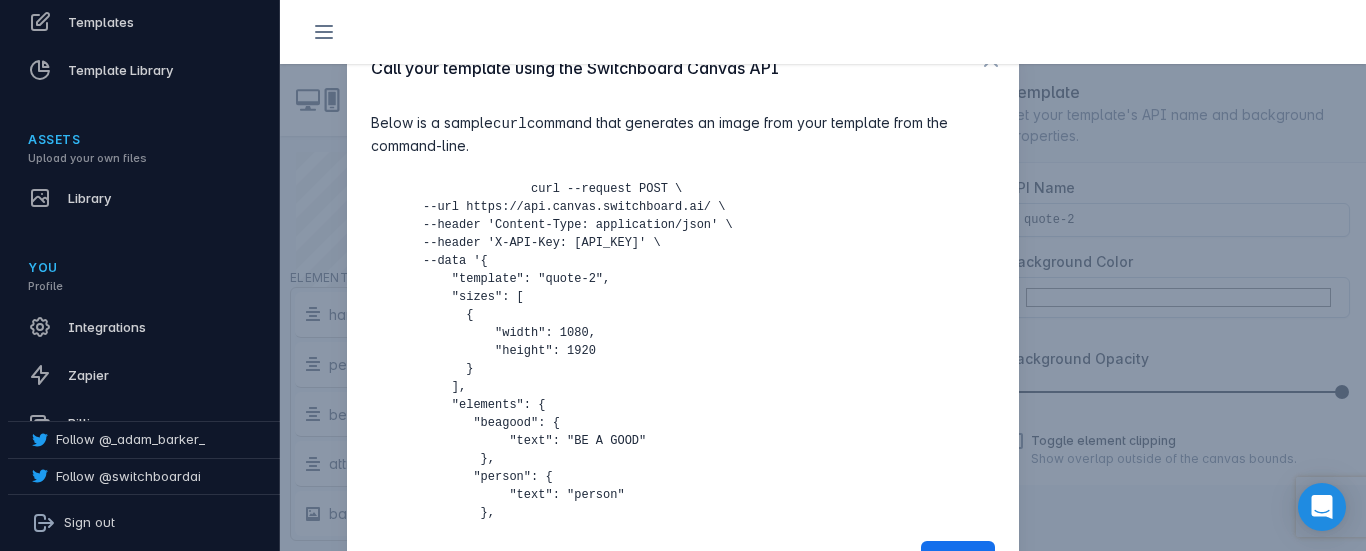 scroll, scrollTop: 200, scrollLeft: 0, axis: vertical 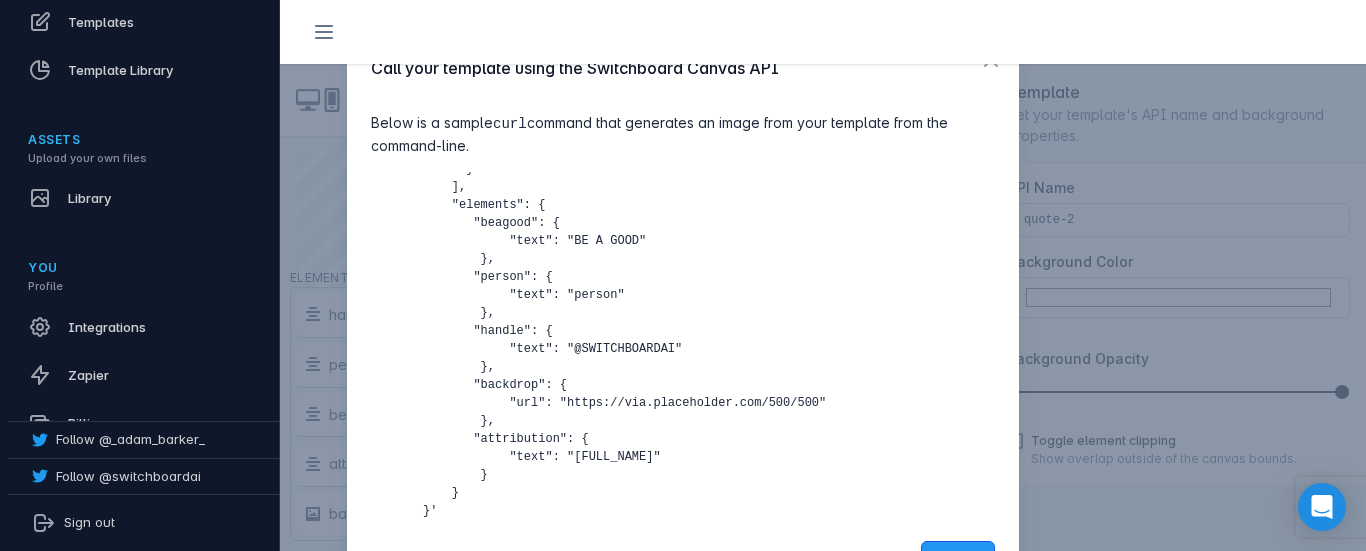 click on "Close" at bounding box center (958, 560) 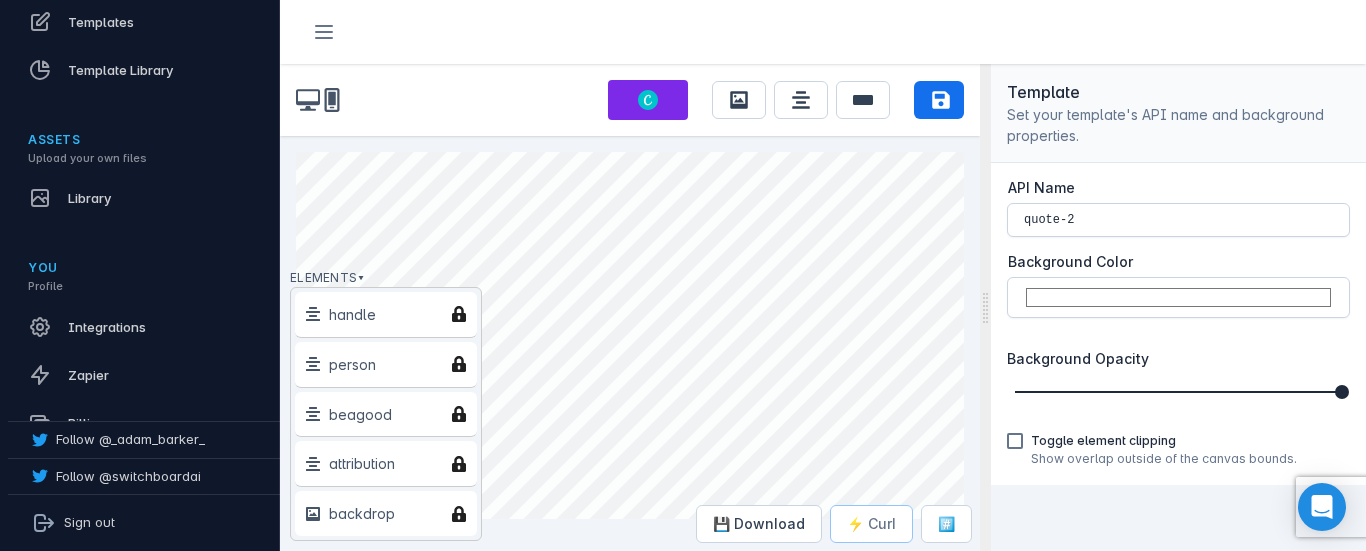 click on "⚡️ Curl" at bounding box center (871, 524) 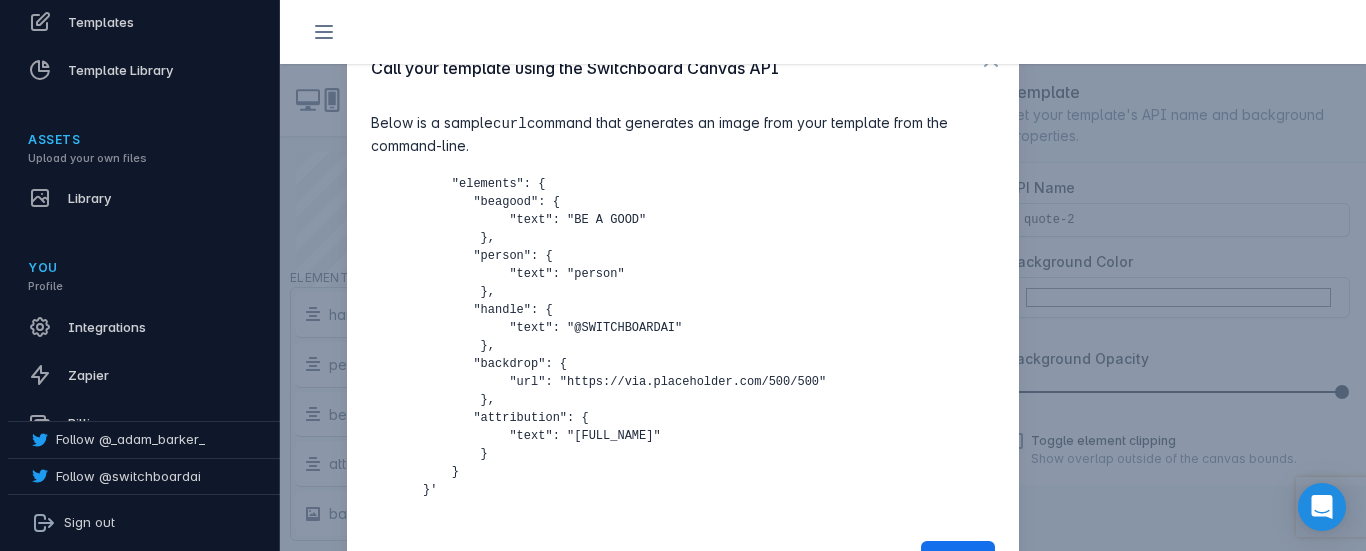scroll, scrollTop: 0, scrollLeft: 0, axis: both 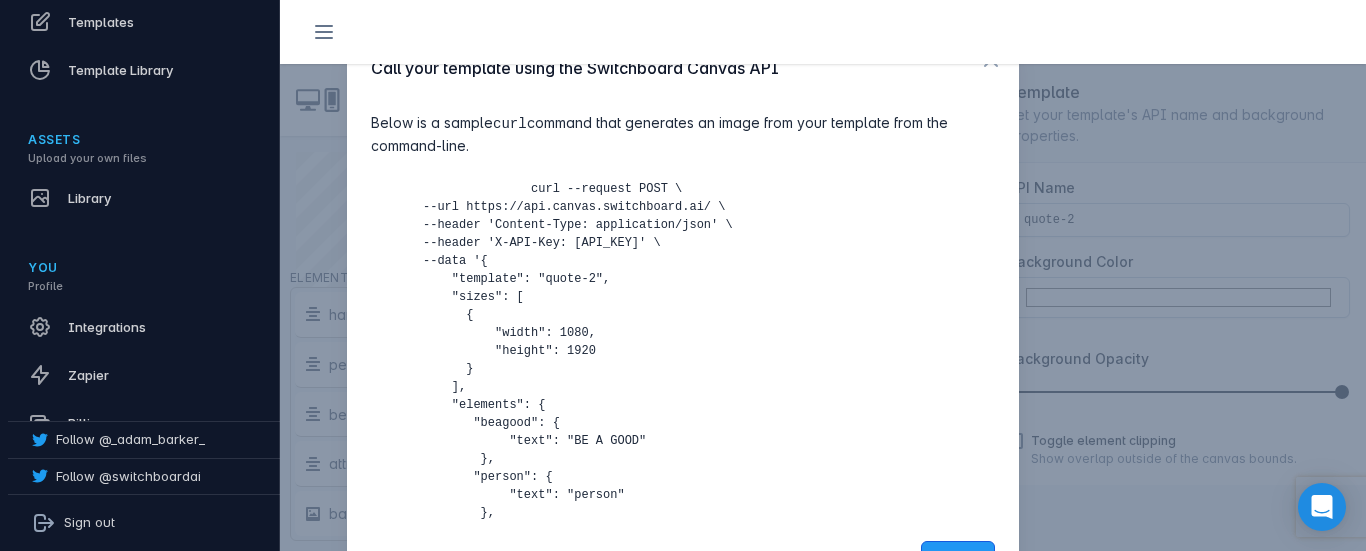 click on "Close" at bounding box center (958, 560) 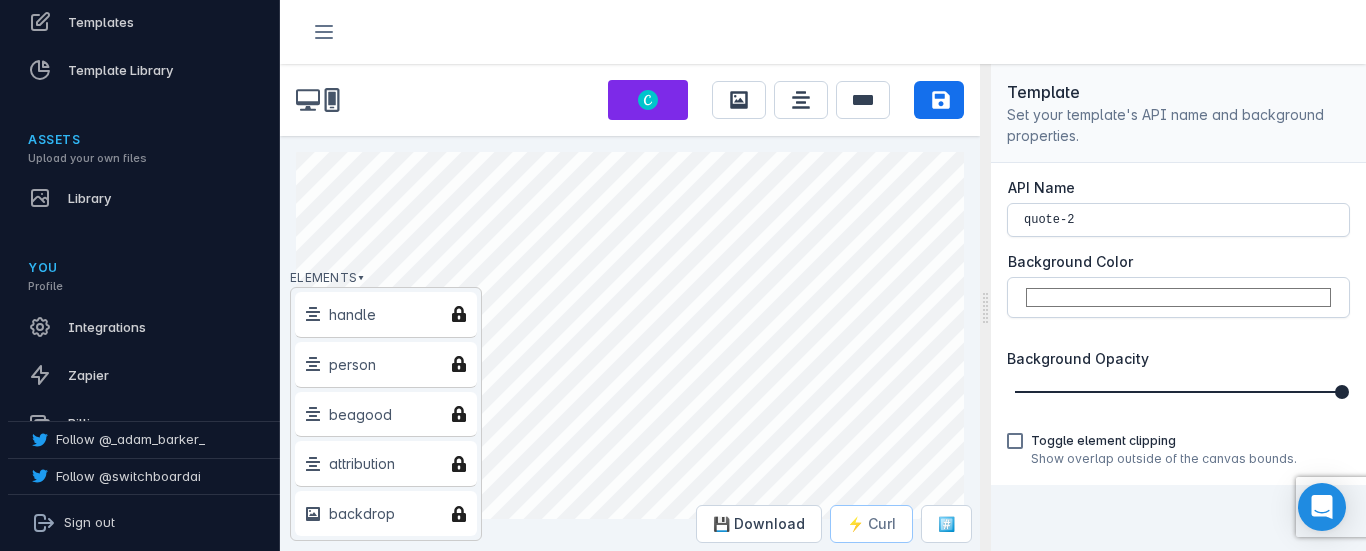 click on "⚡️ Curl" at bounding box center (871, 524) 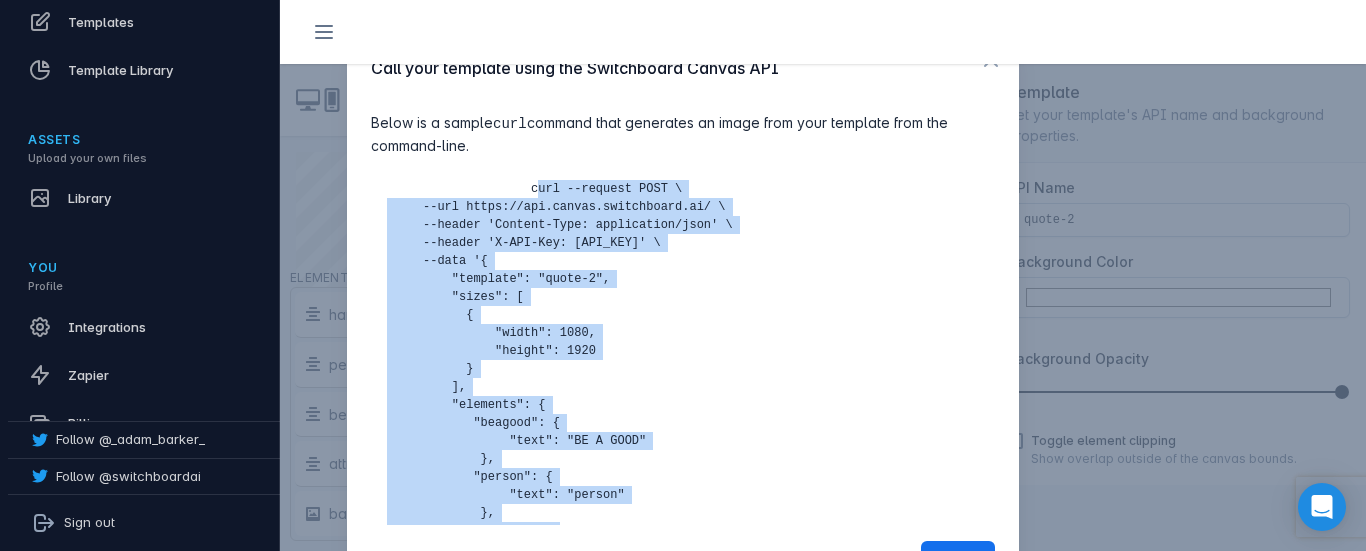 scroll, scrollTop: 237, scrollLeft: 0, axis: vertical 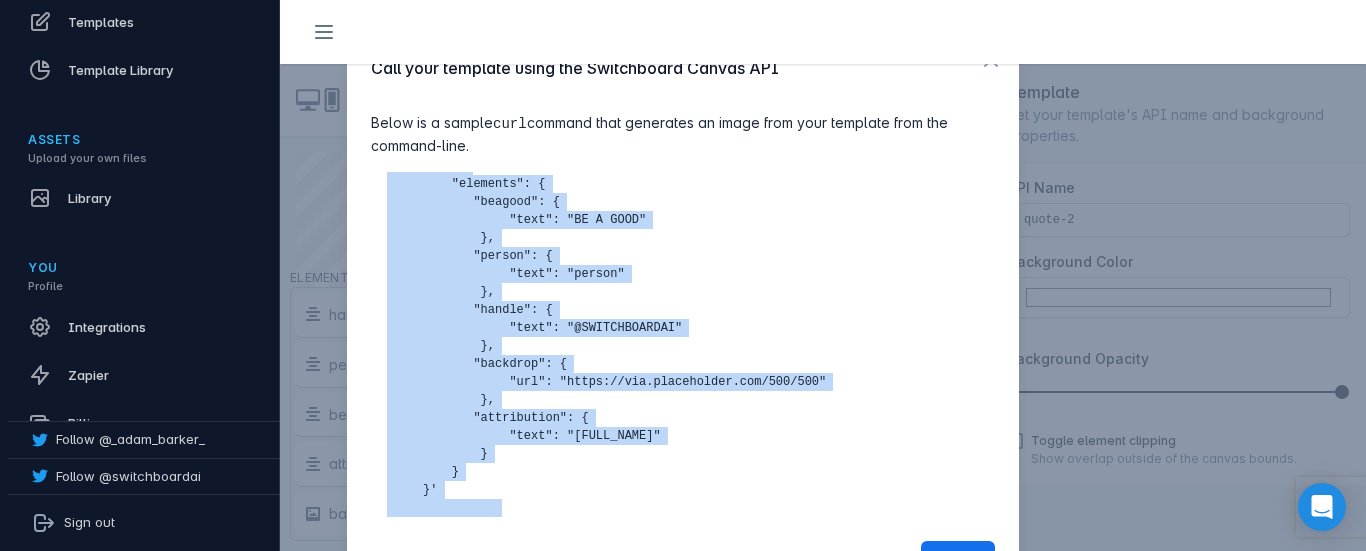 drag, startPoint x: 391, startPoint y: 206, endPoint x: 718, endPoint y: 513, distance: 448.52872 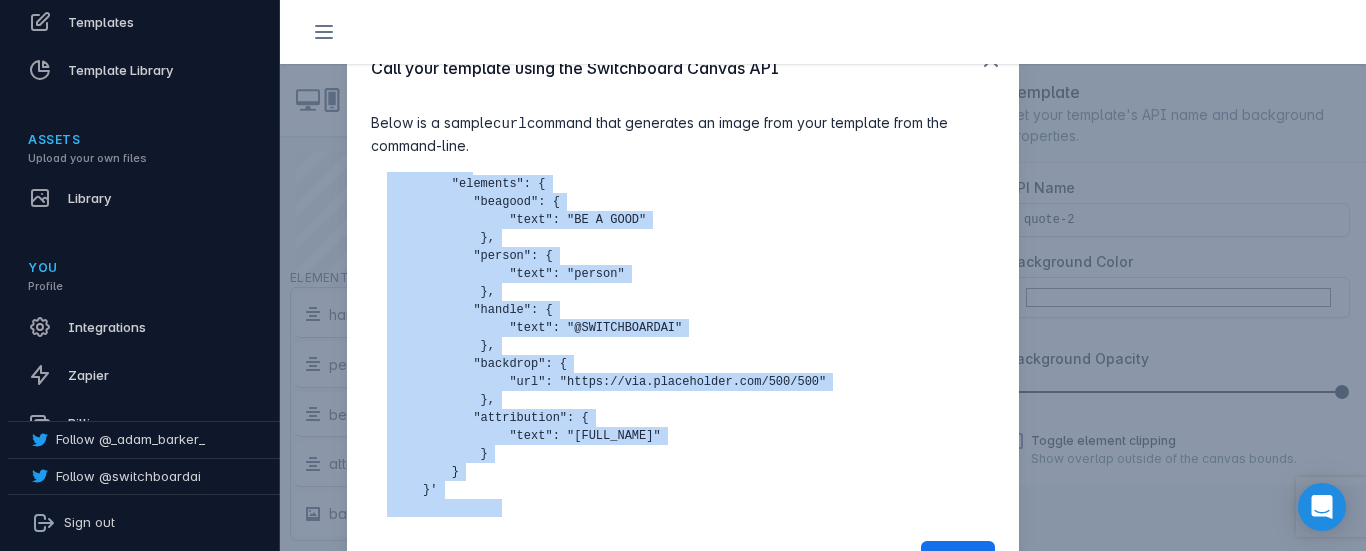 click at bounding box center [991, 60] 